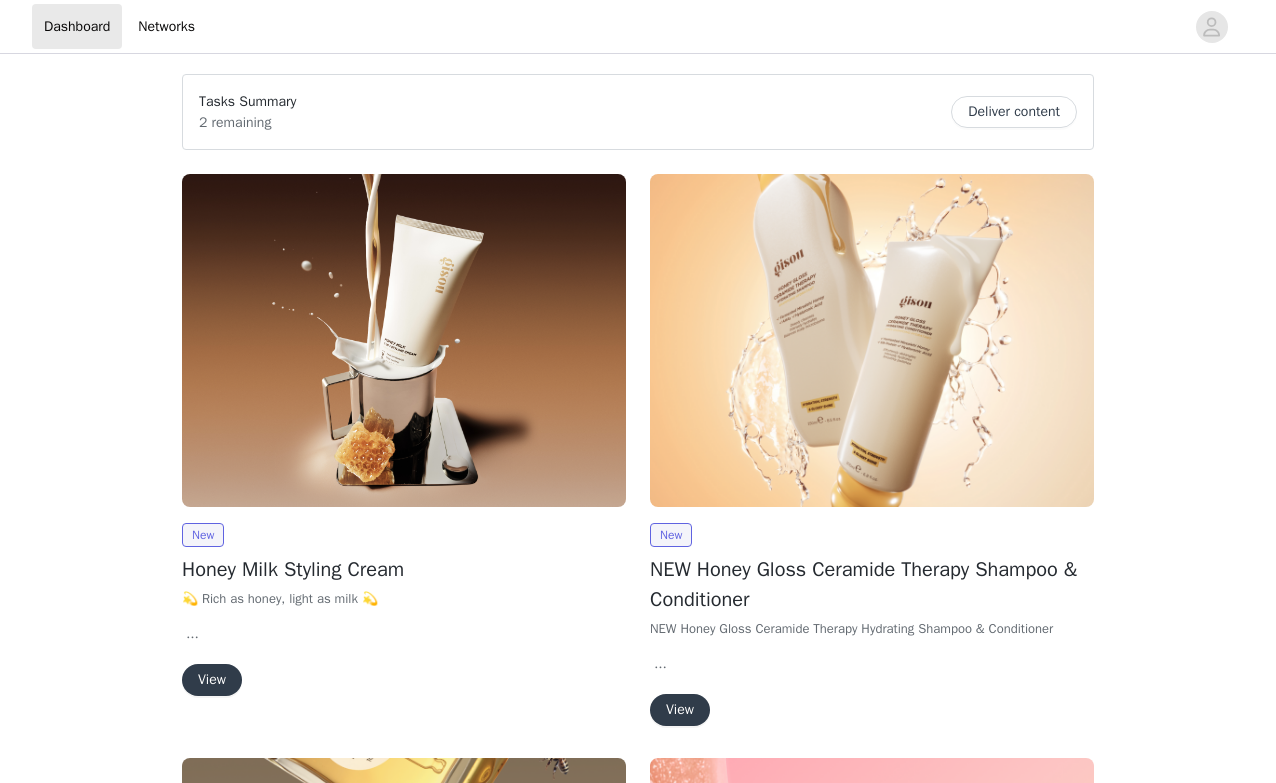 scroll, scrollTop: 0, scrollLeft: 0, axis: both 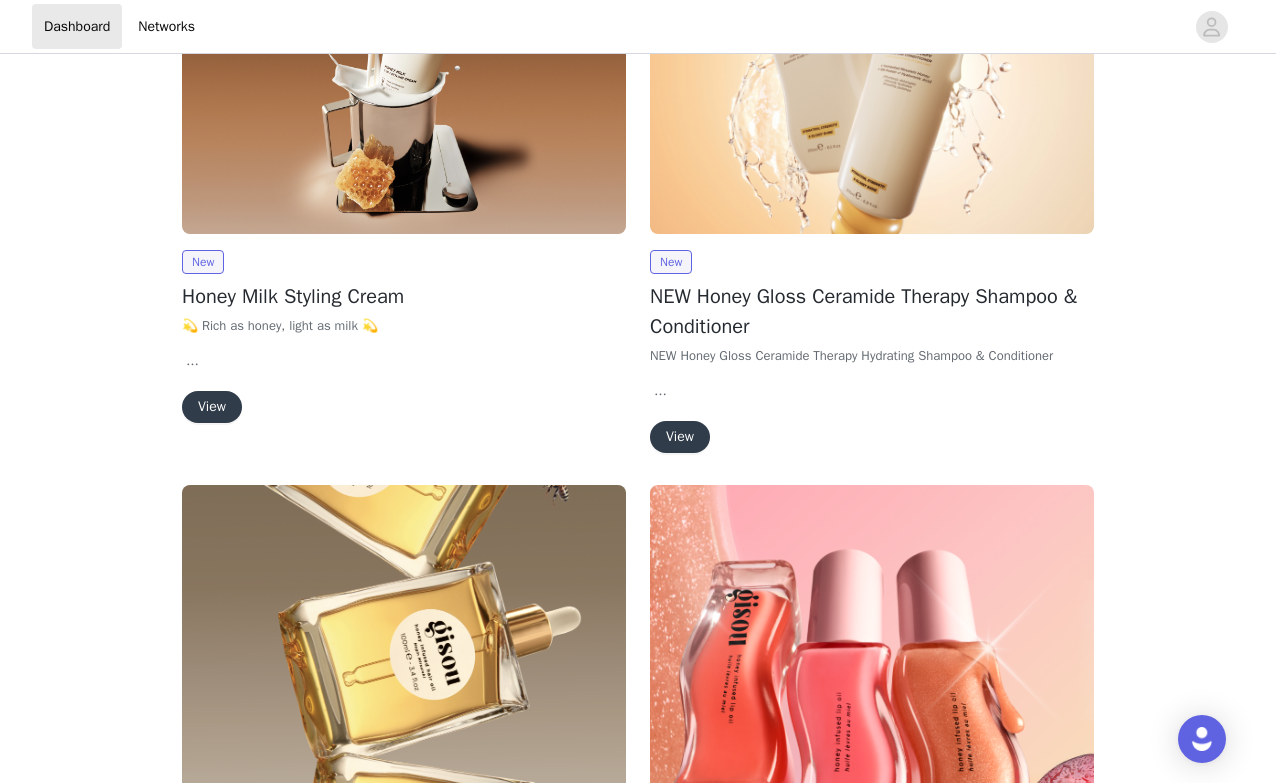click on "View" at bounding box center (212, 407) 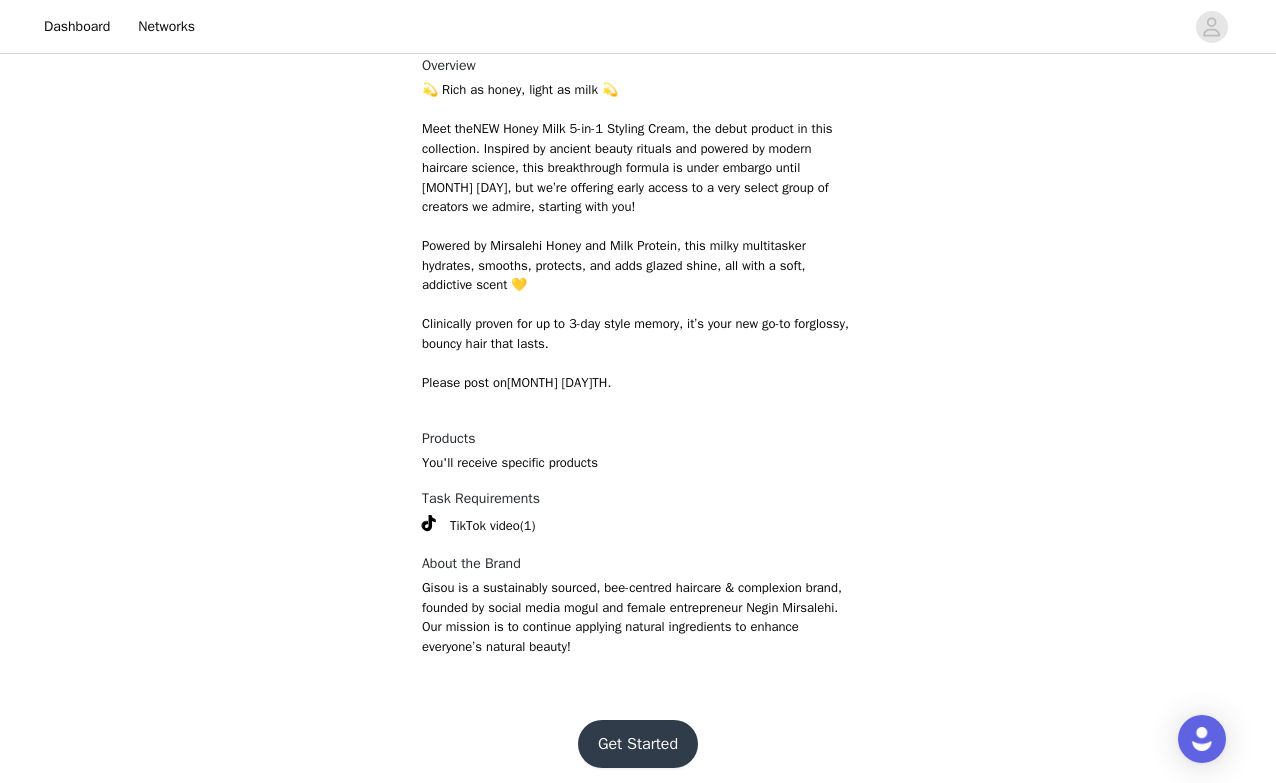 scroll, scrollTop: 563, scrollLeft: 0, axis: vertical 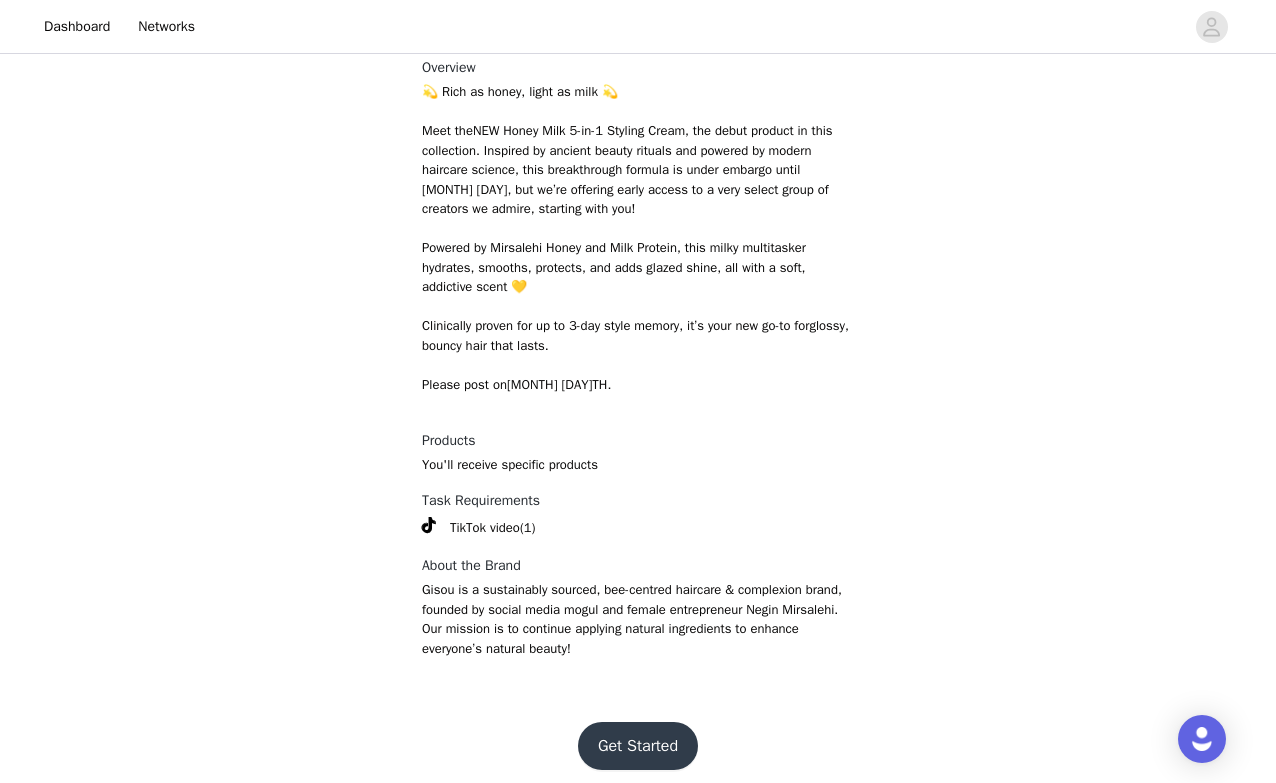 click on "Get Started" at bounding box center (638, 746) 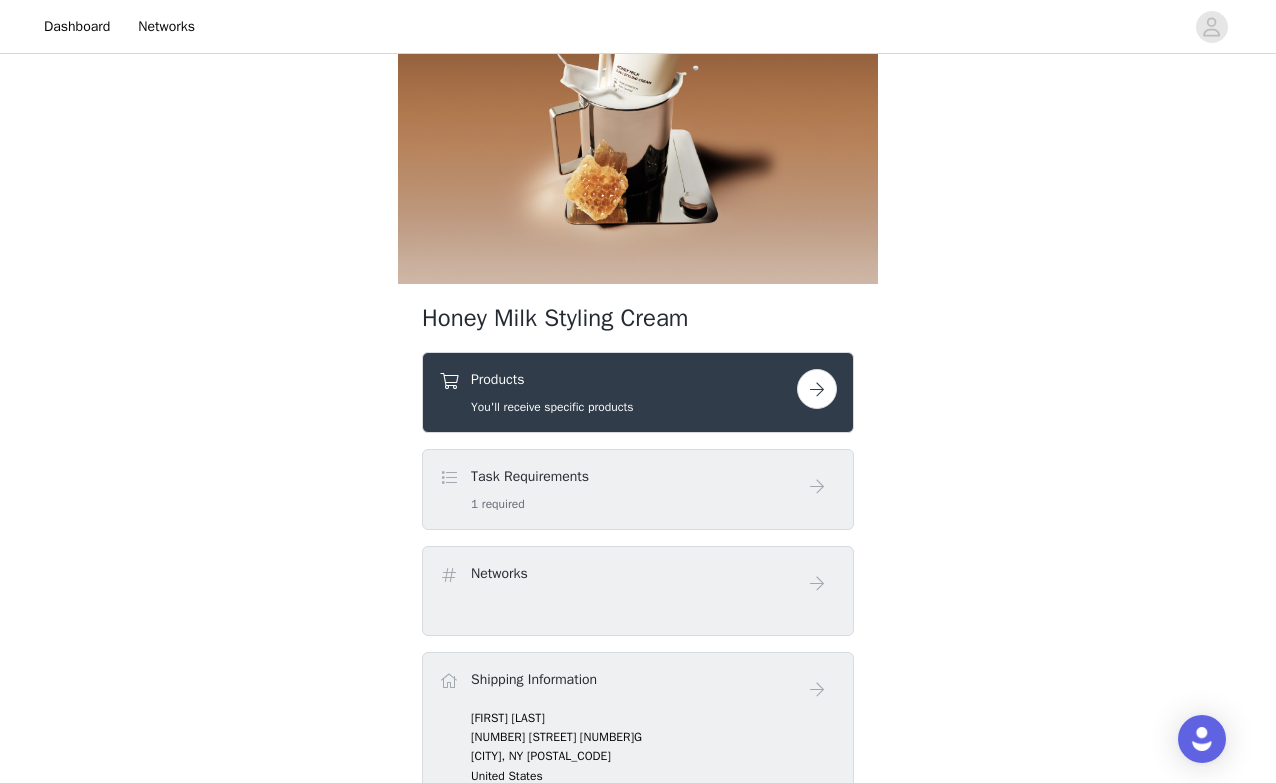 scroll, scrollTop: 277, scrollLeft: 0, axis: vertical 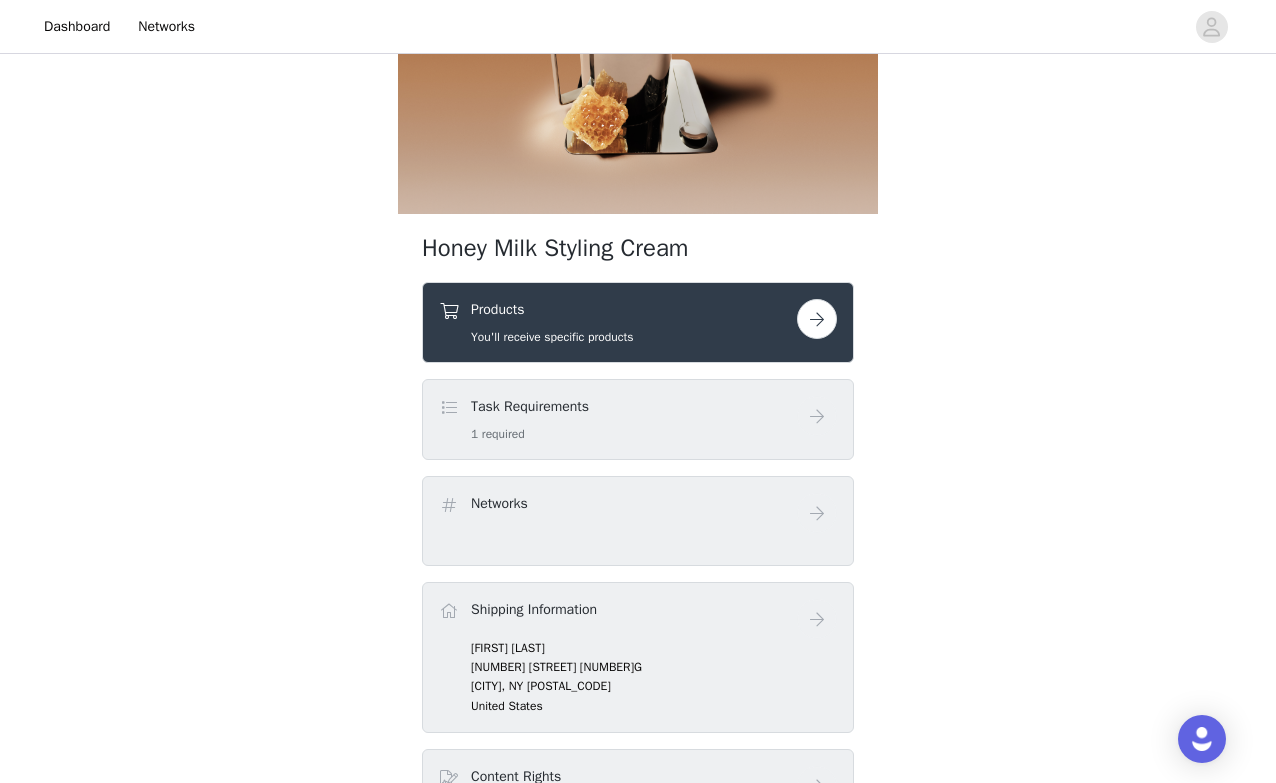 click at bounding box center [817, 319] 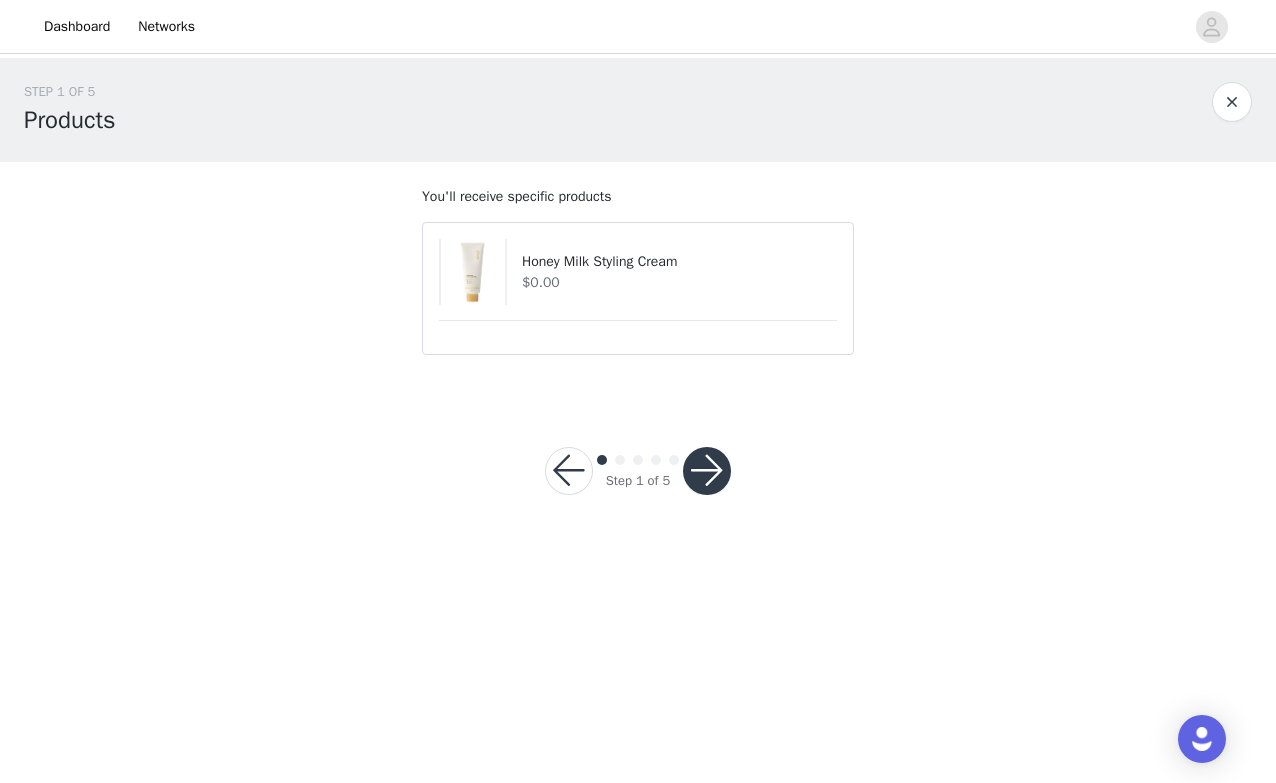 click on "Honey Milk Styling Cream     $0.00" at bounding box center (638, 288) 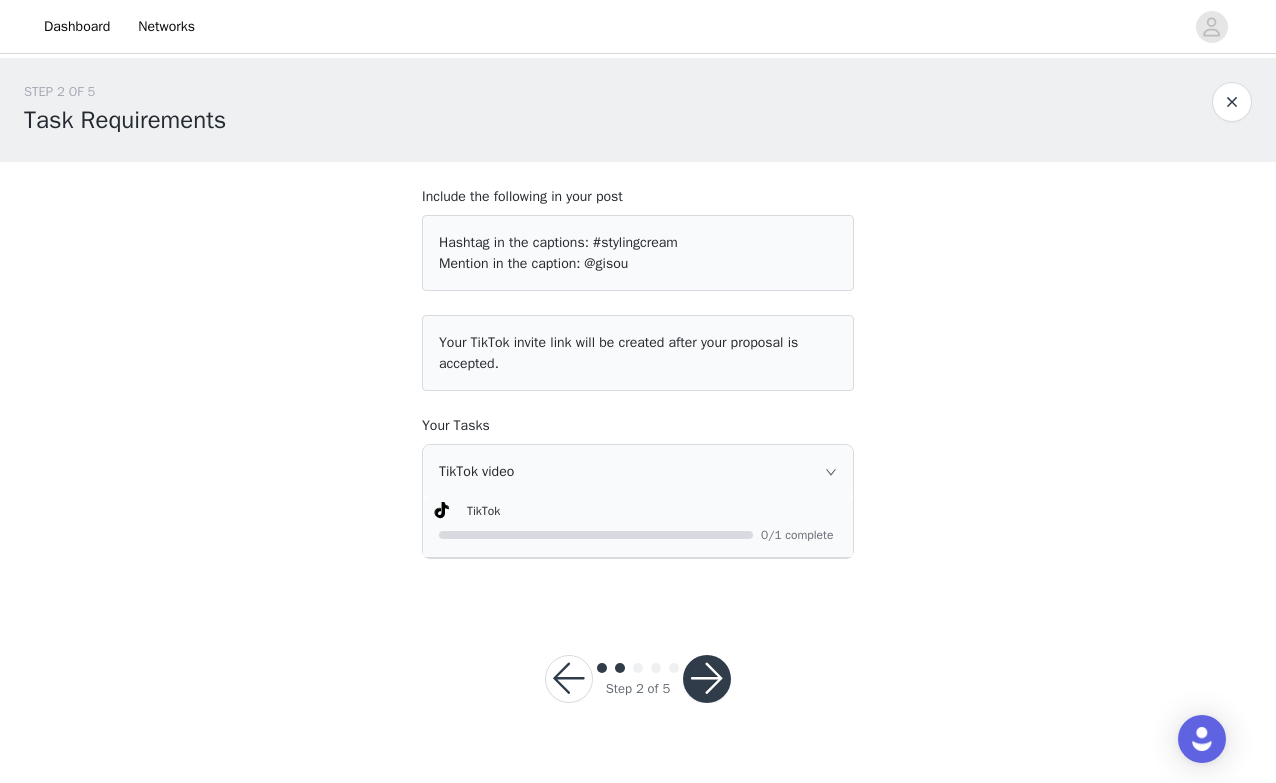 click at bounding box center (707, 679) 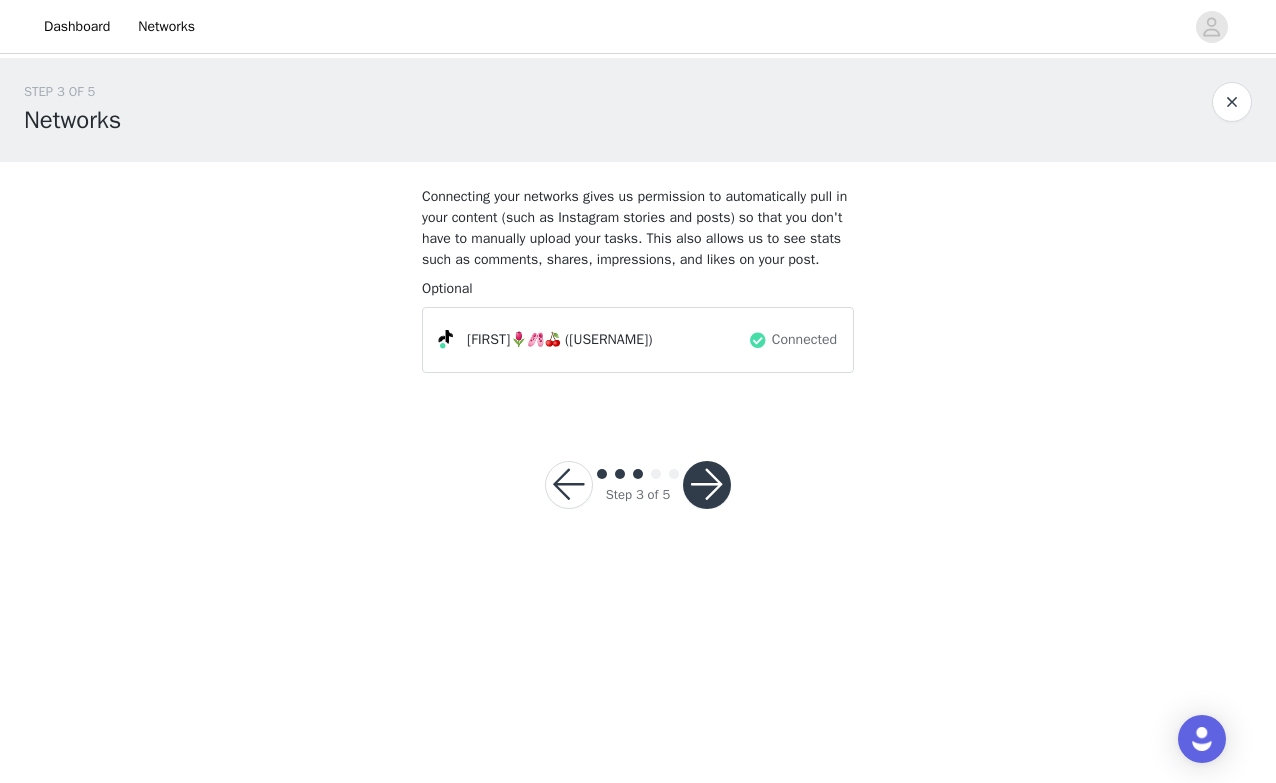 click at bounding box center [707, 485] 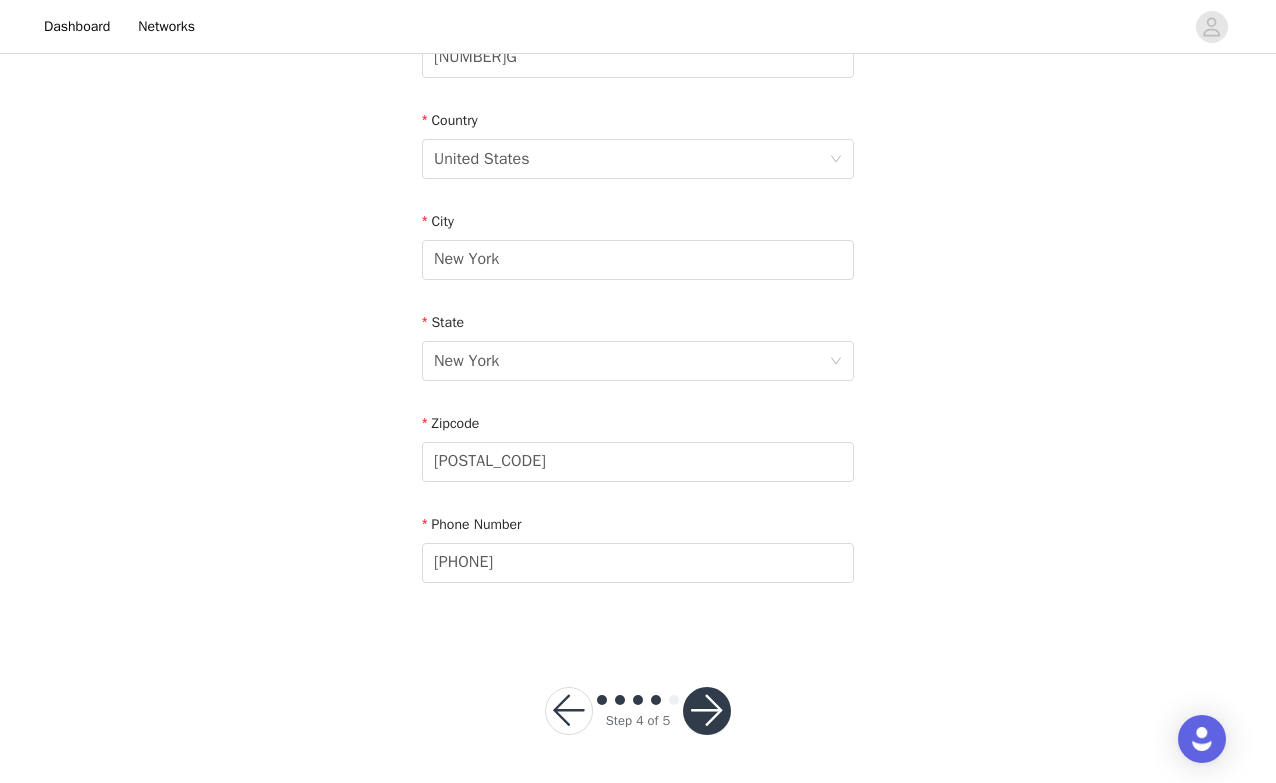 scroll, scrollTop: 580, scrollLeft: 0, axis: vertical 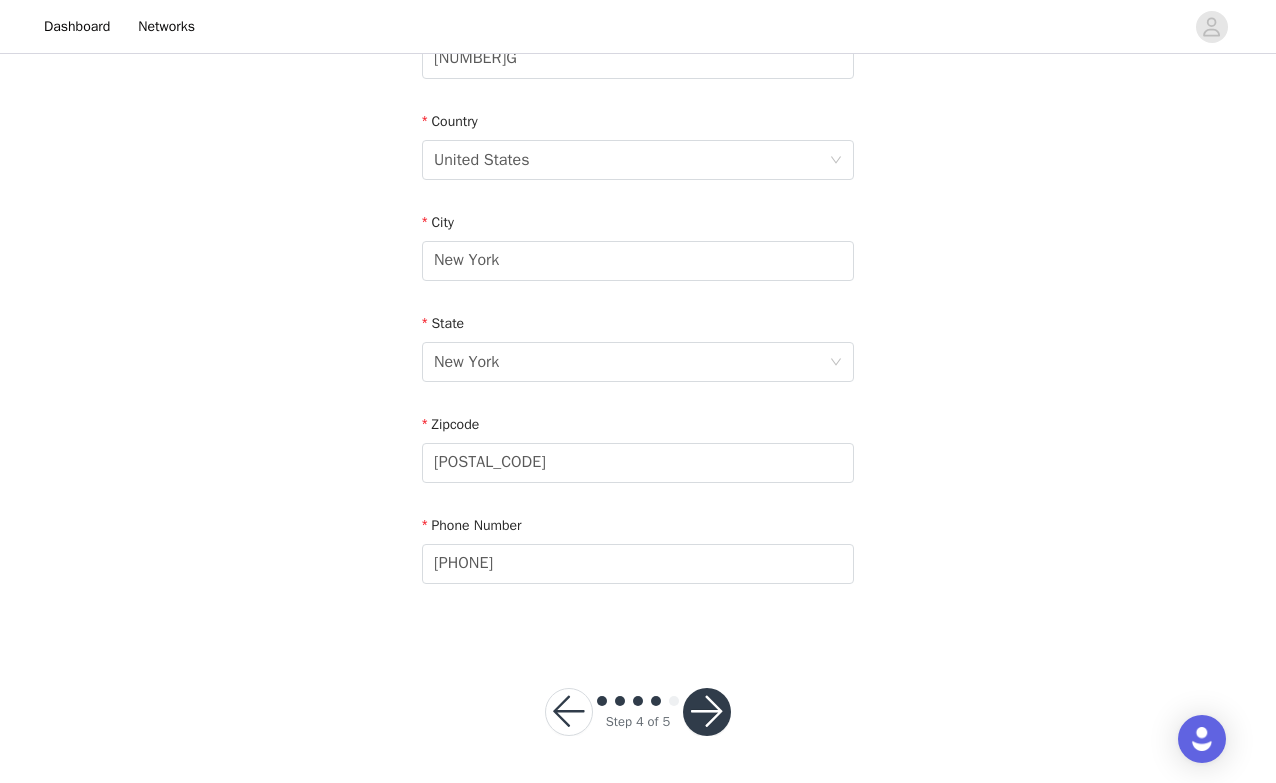 click at bounding box center (707, 712) 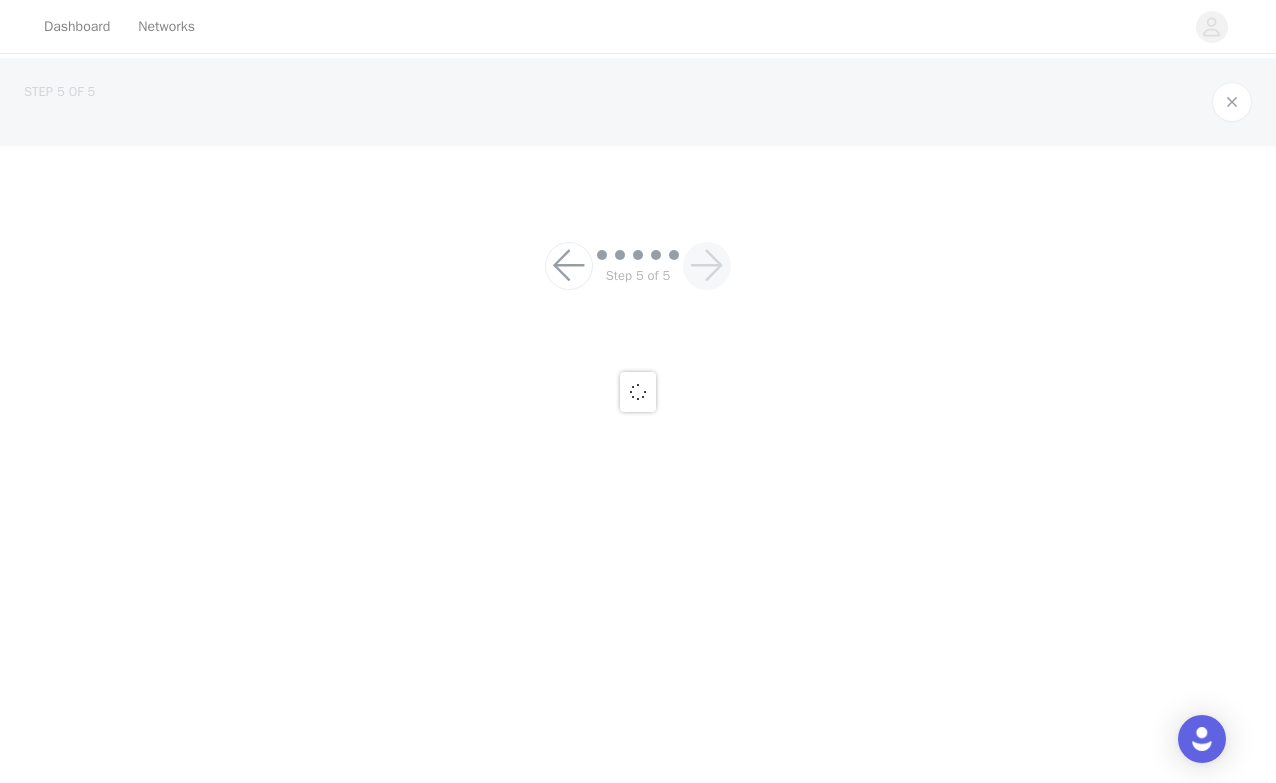 scroll, scrollTop: 0, scrollLeft: 0, axis: both 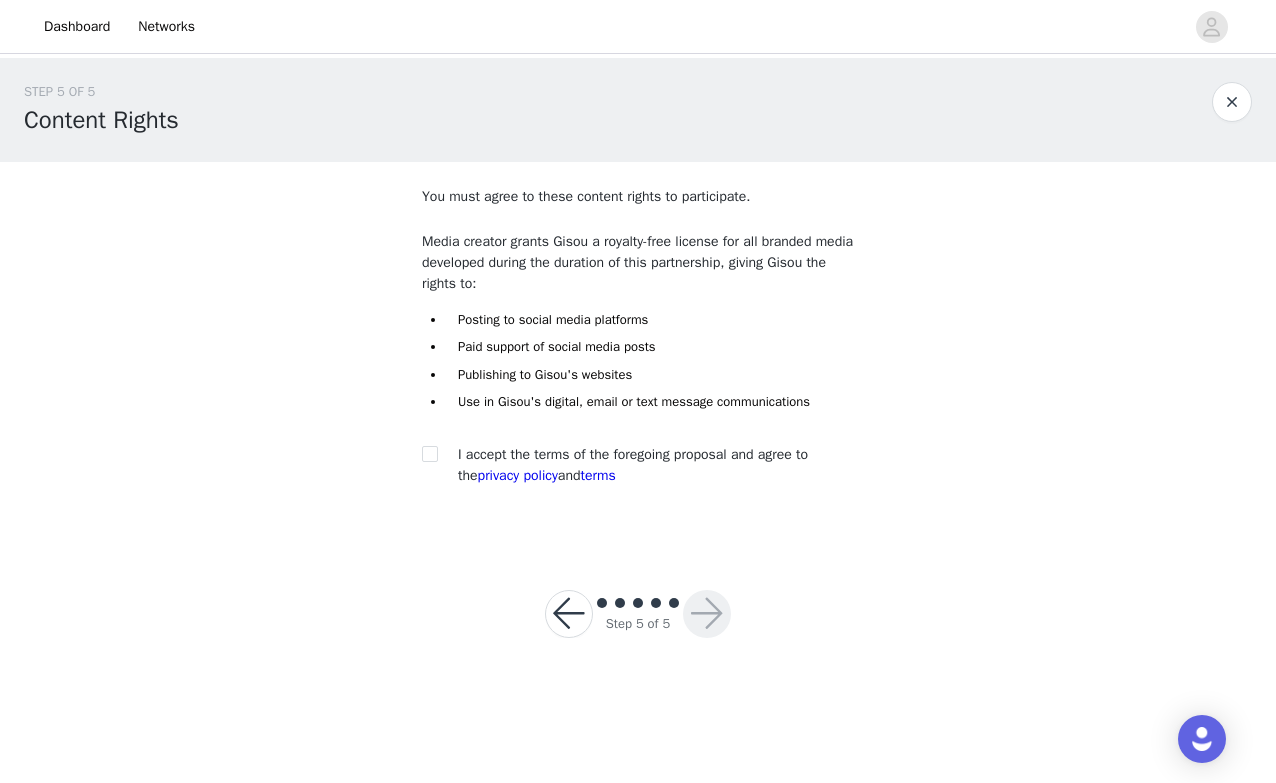 click on "I accept the terms of the foregoing proposal and agree to the
privacy policy
and
terms" at bounding box center (633, 465) 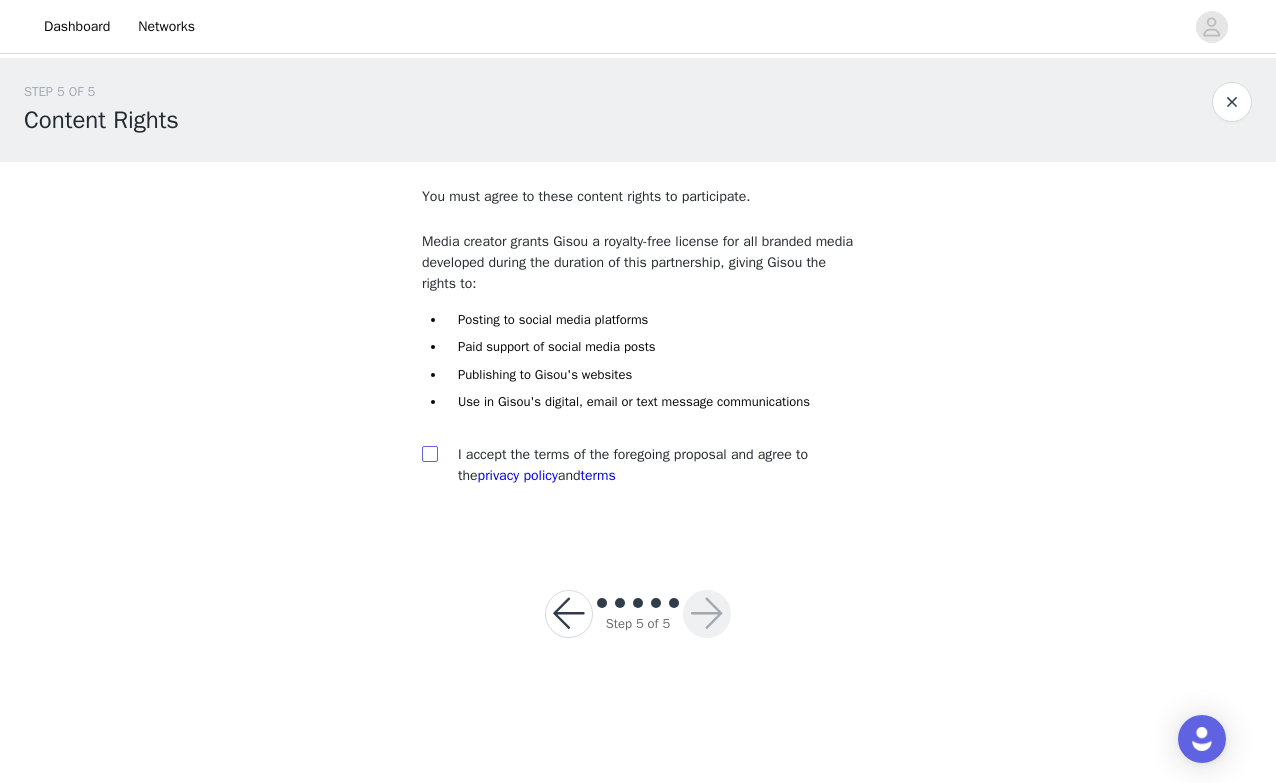 click at bounding box center [429, 453] 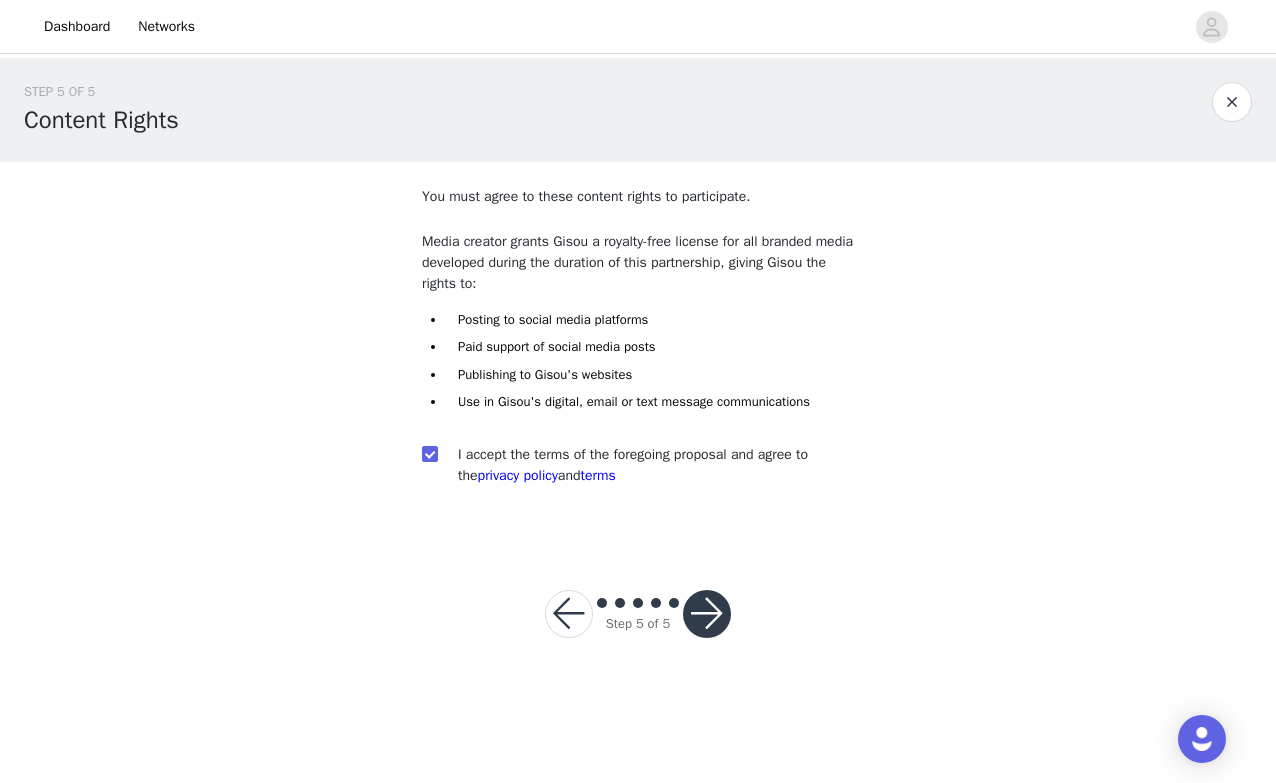 click at bounding box center (707, 614) 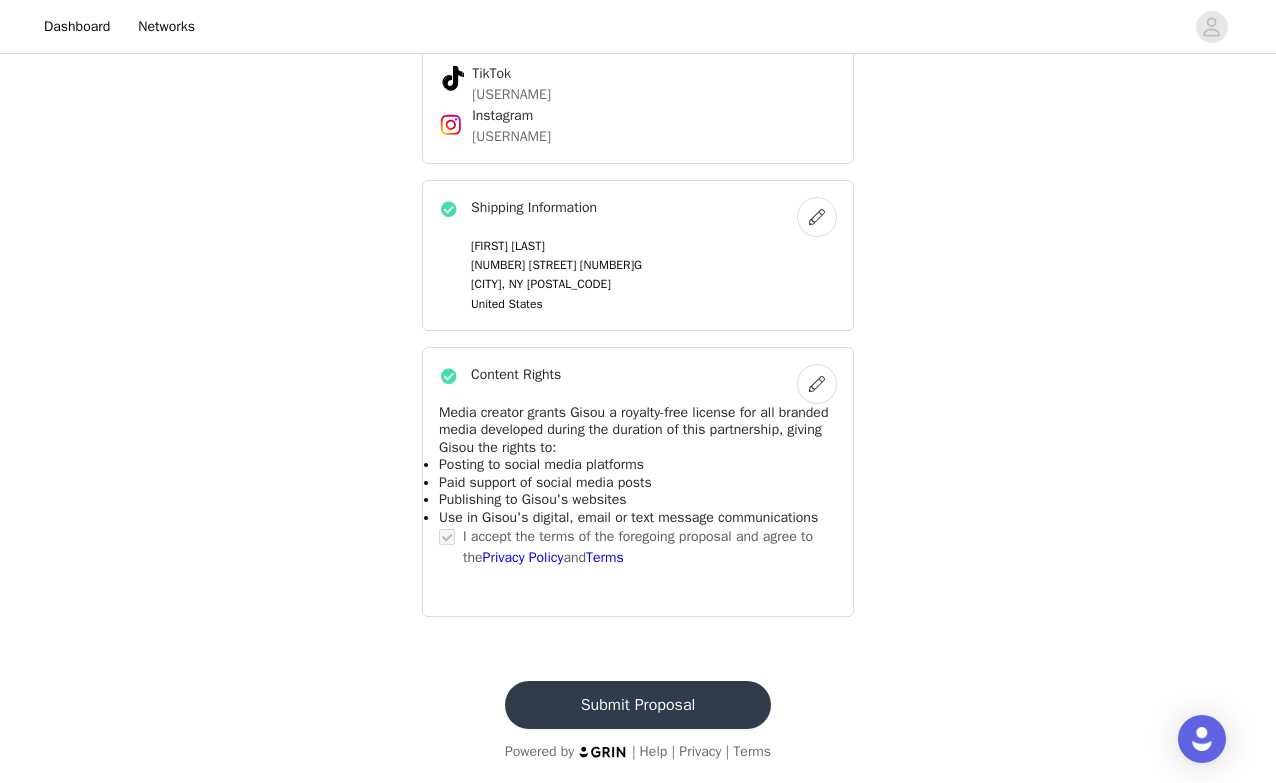 click on "Submit Proposal" at bounding box center [638, 705] 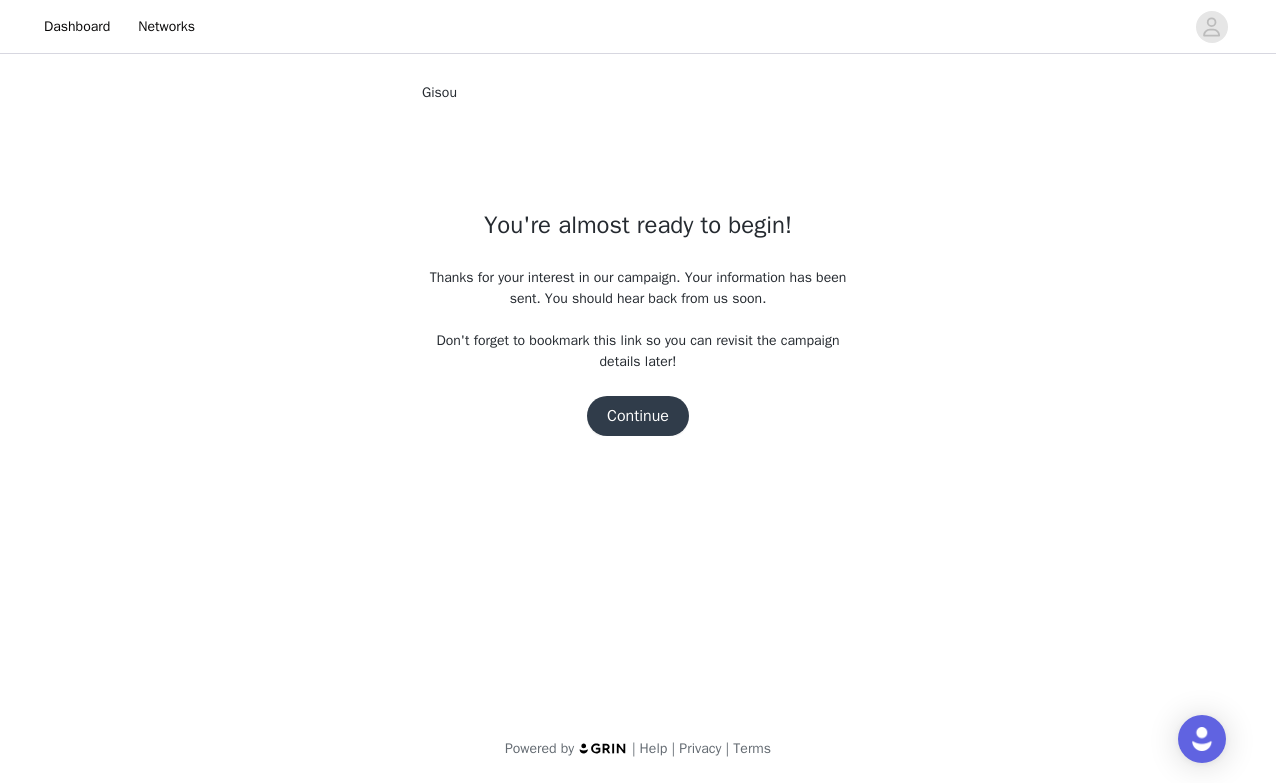 scroll, scrollTop: 0, scrollLeft: 0, axis: both 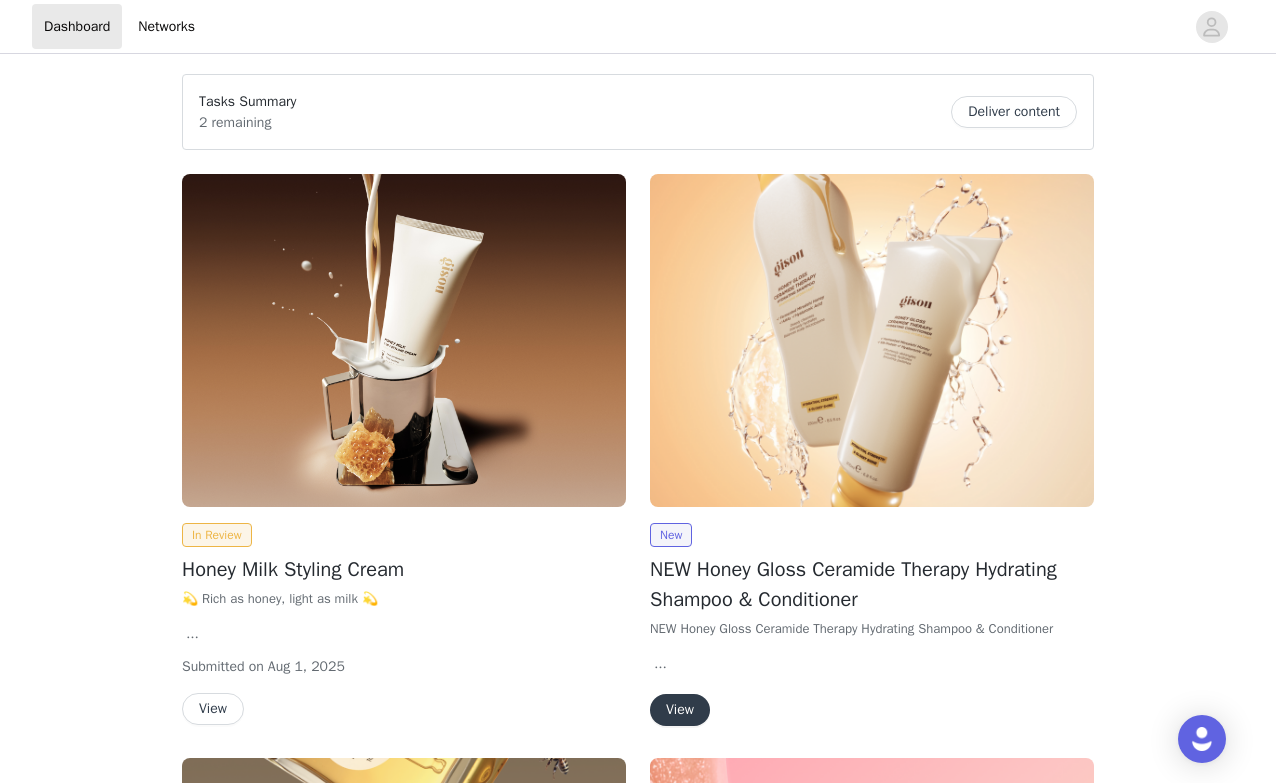 click on "View" at bounding box center (680, 710) 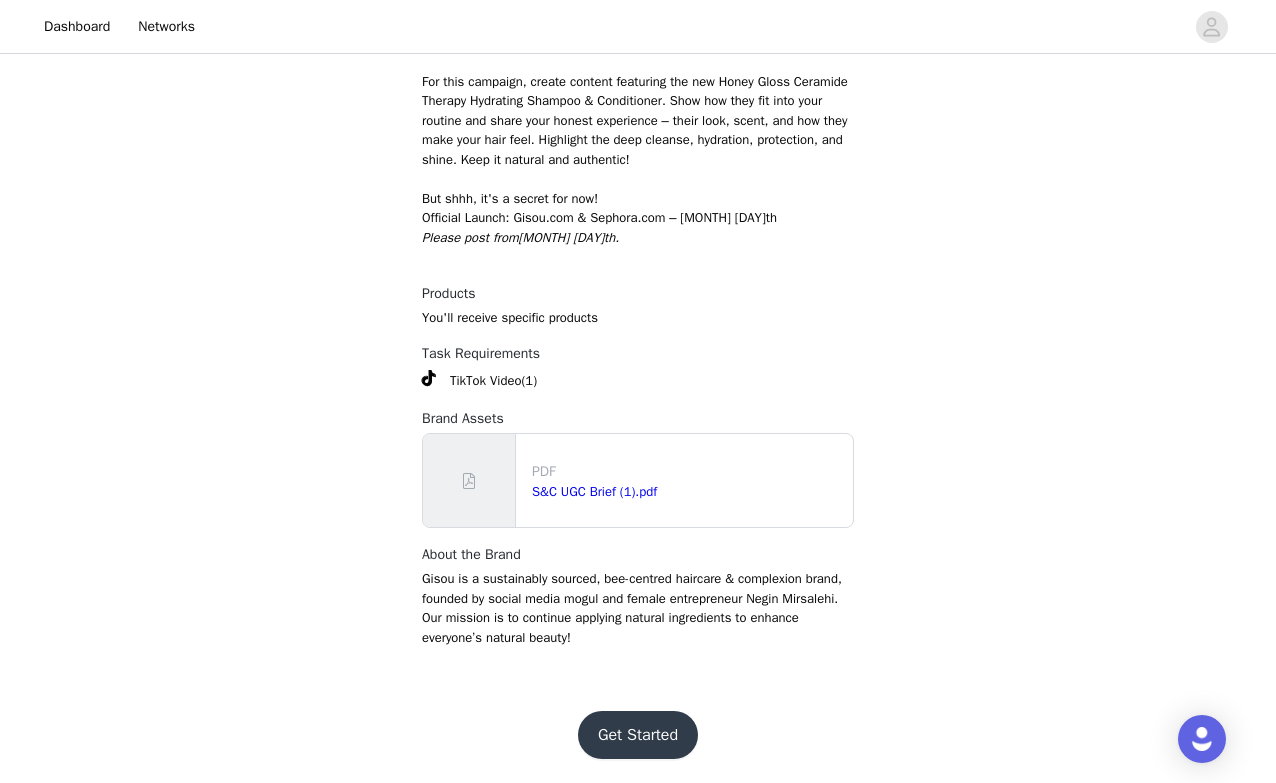 scroll, scrollTop: 934, scrollLeft: 0, axis: vertical 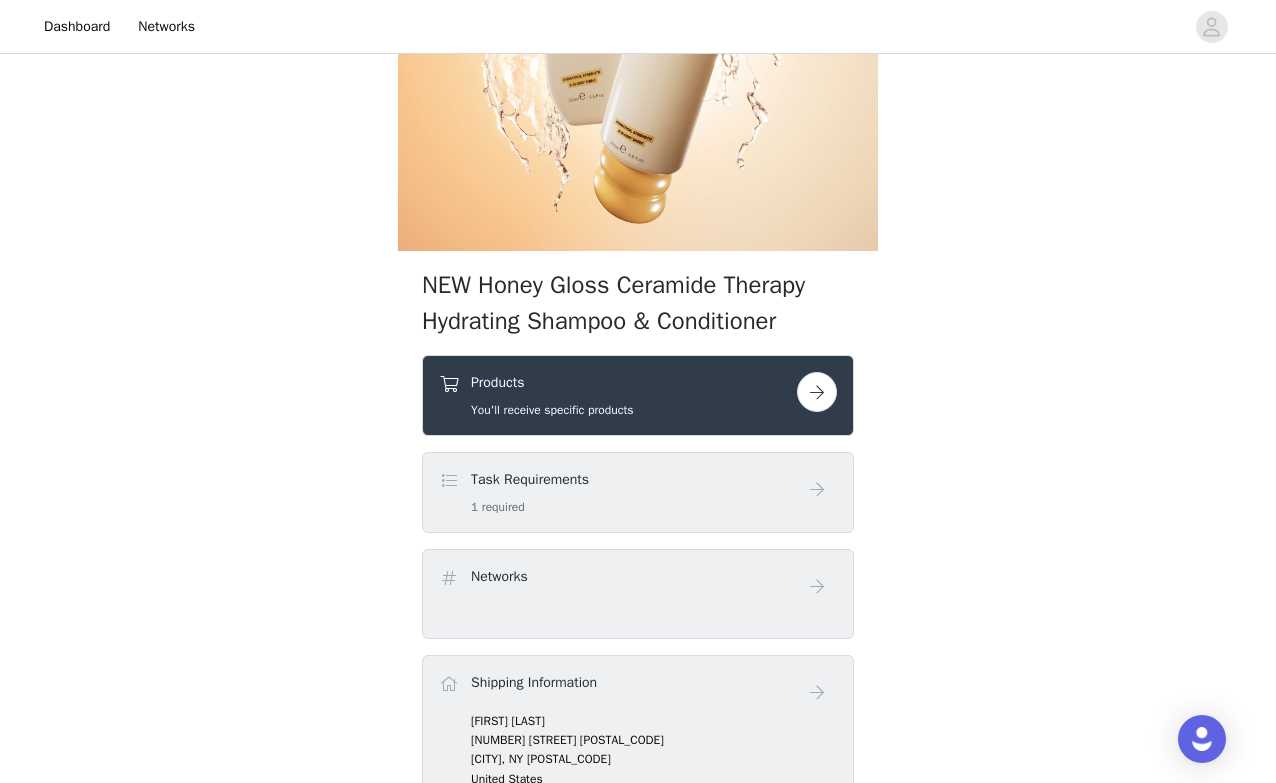 click at bounding box center (817, 392) 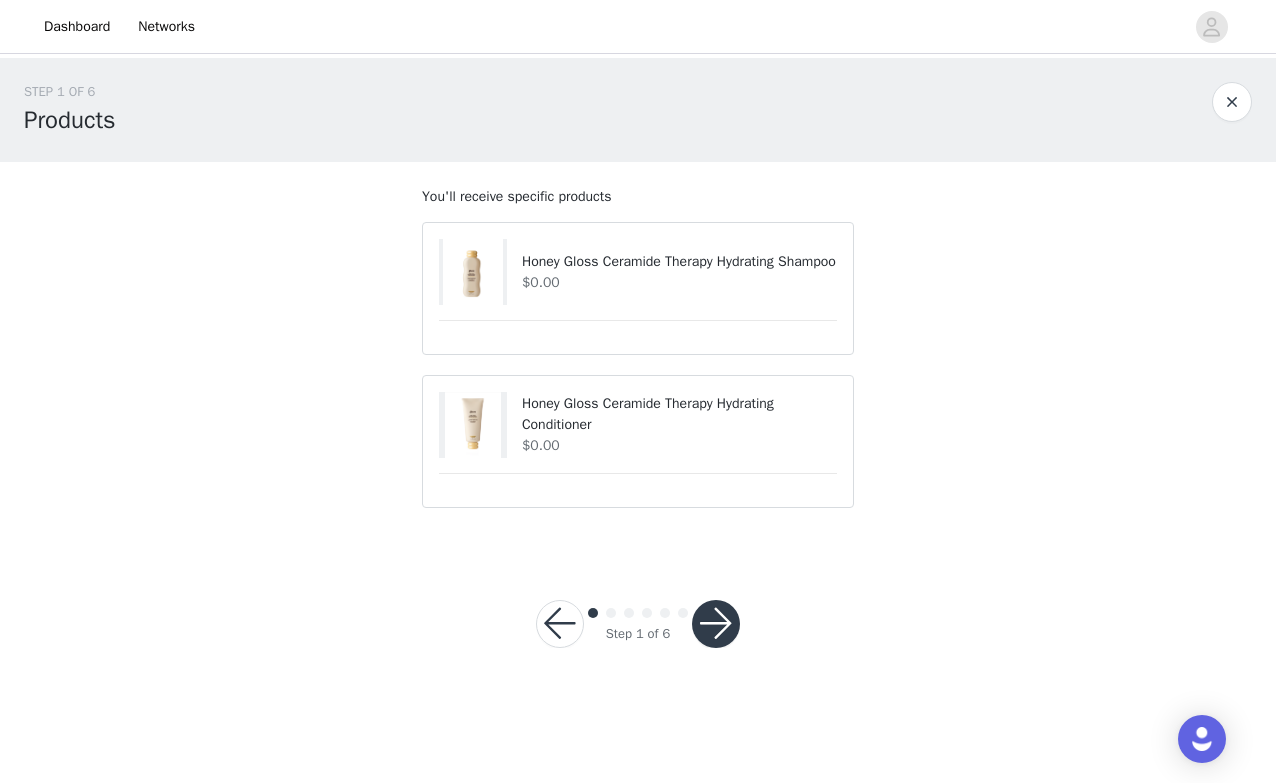 click at bounding box center [716, 624] 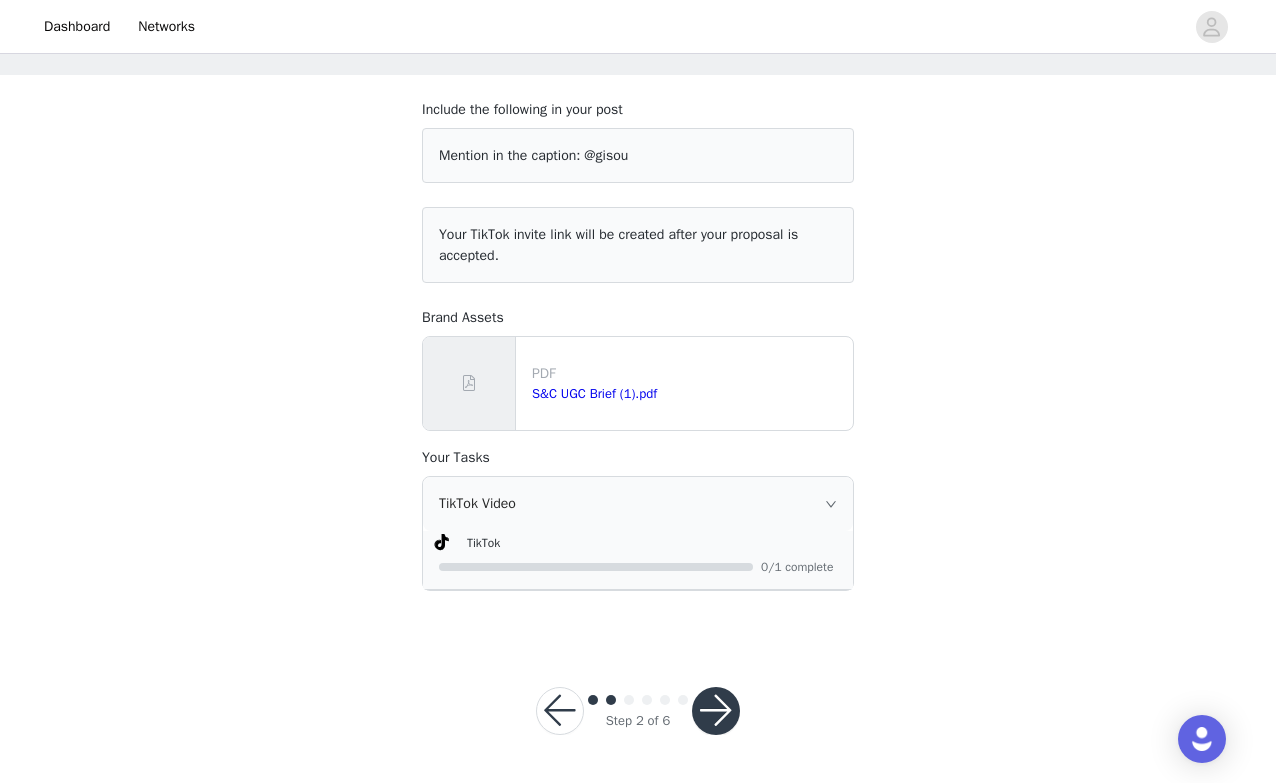 scroll, scrollTop: 86, scrollLeft: 0, axis: vertical 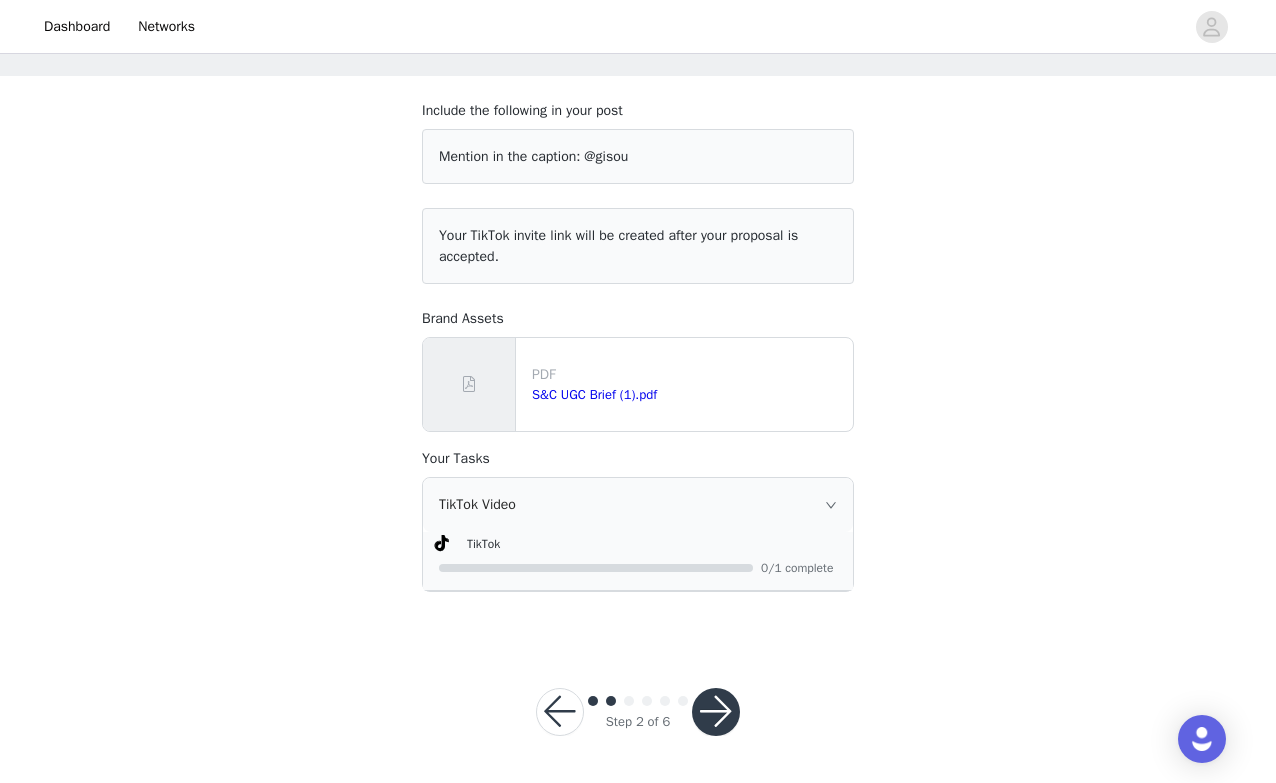 click at bounding box center (716, 712) 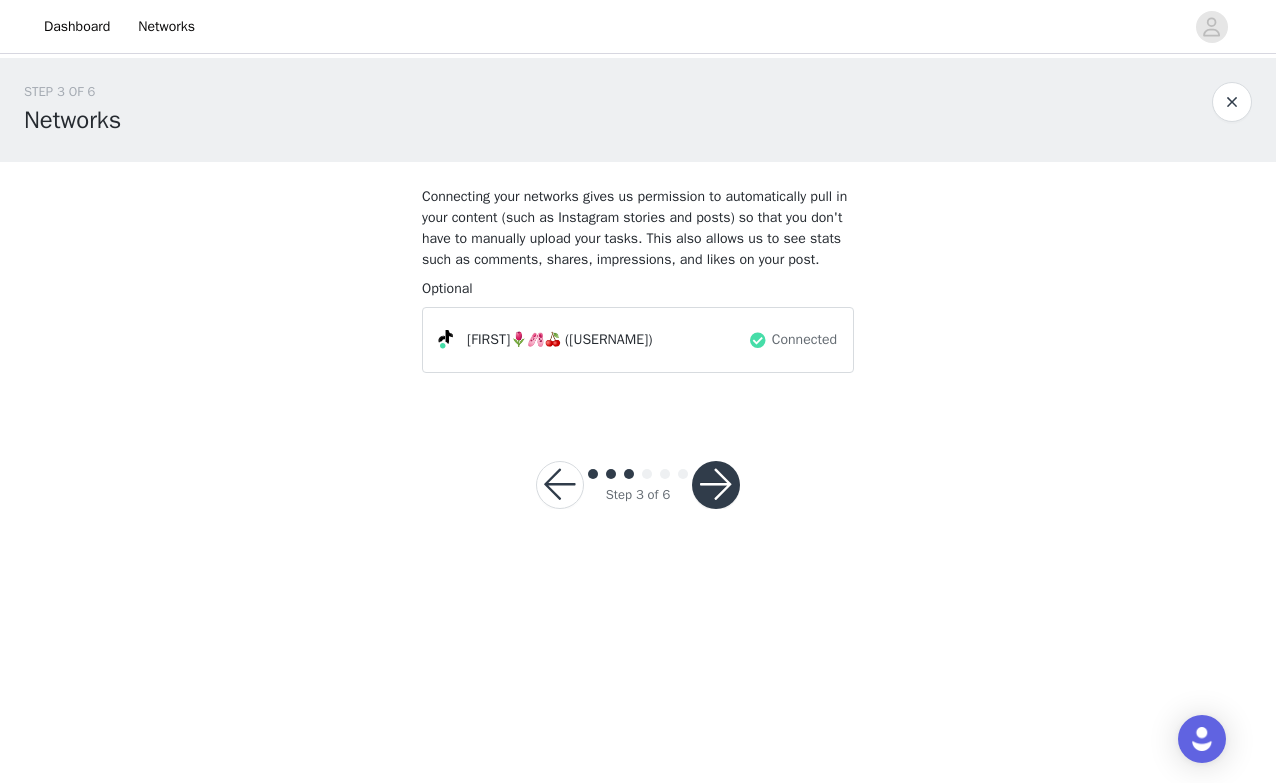 scroll, scrollTop: 0, scrollLeft: 0, axis: both 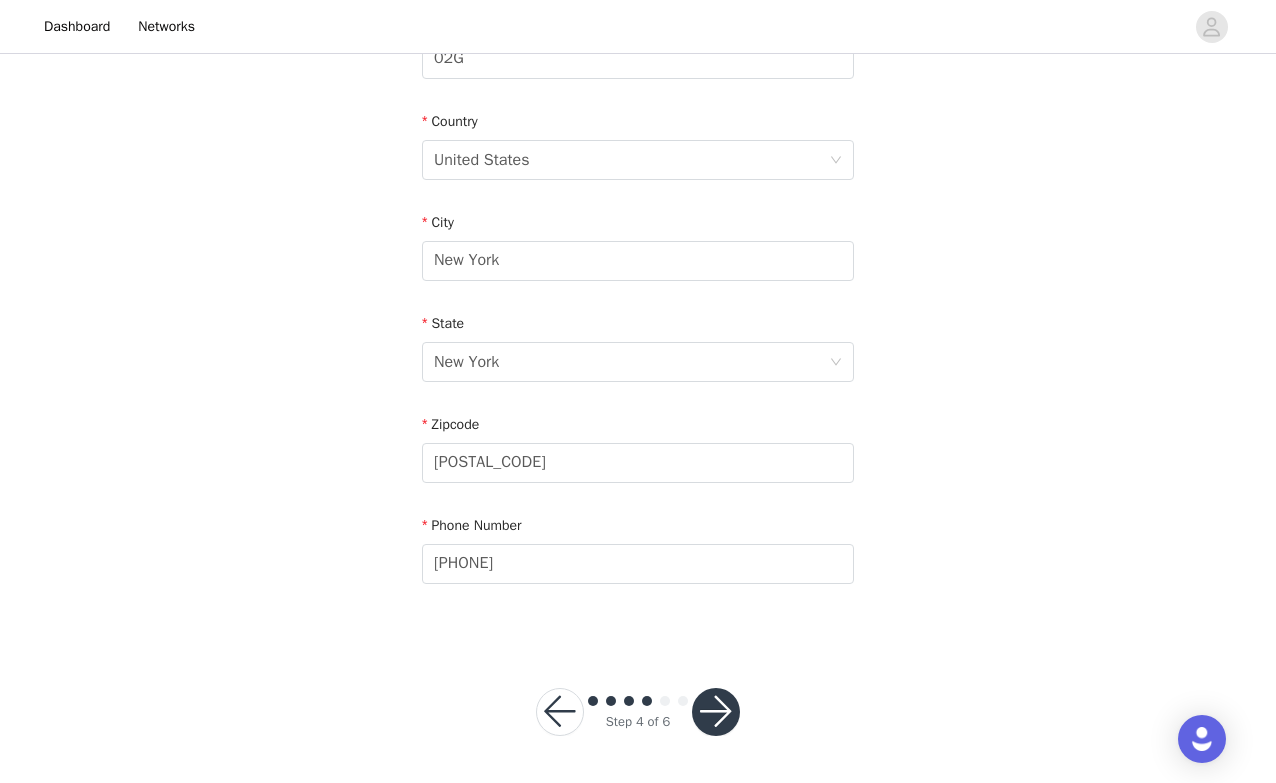 click at bounding box center (716, 712) 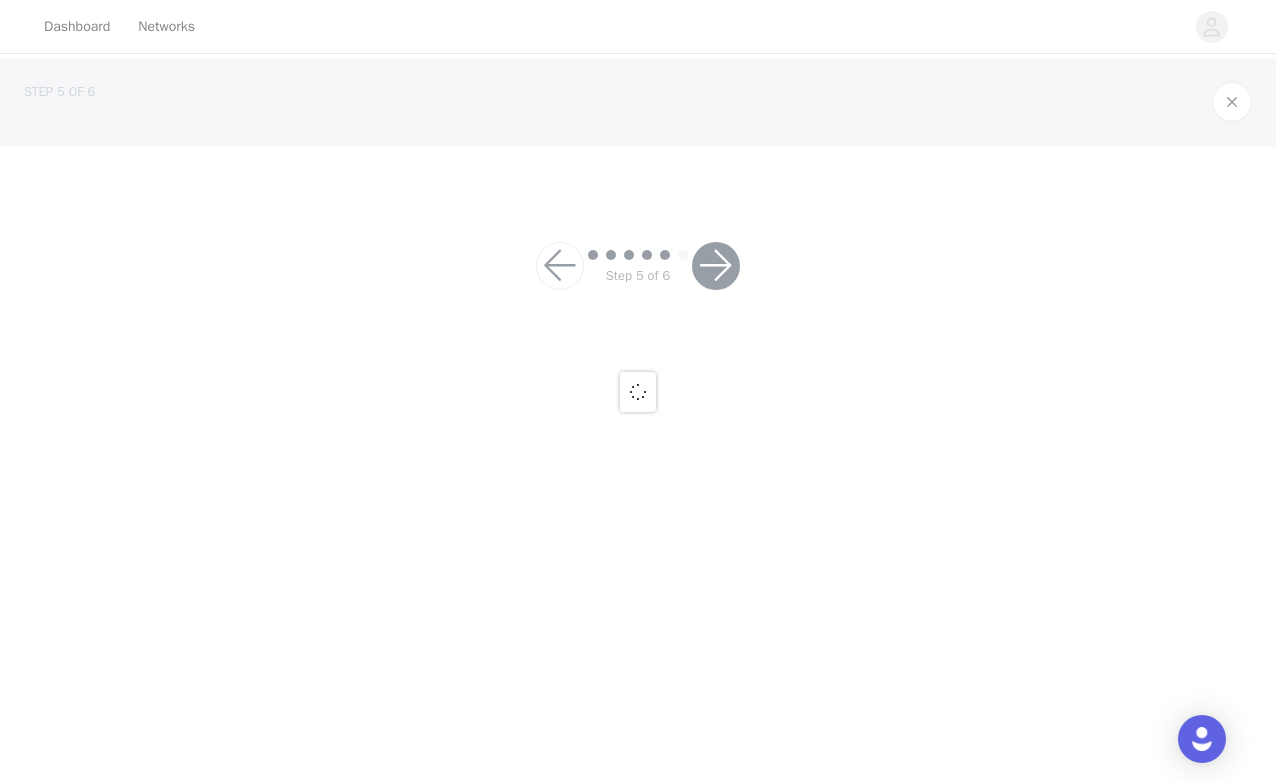 scroll, scrollTop: 0, scrollLeft: 0, axis: both 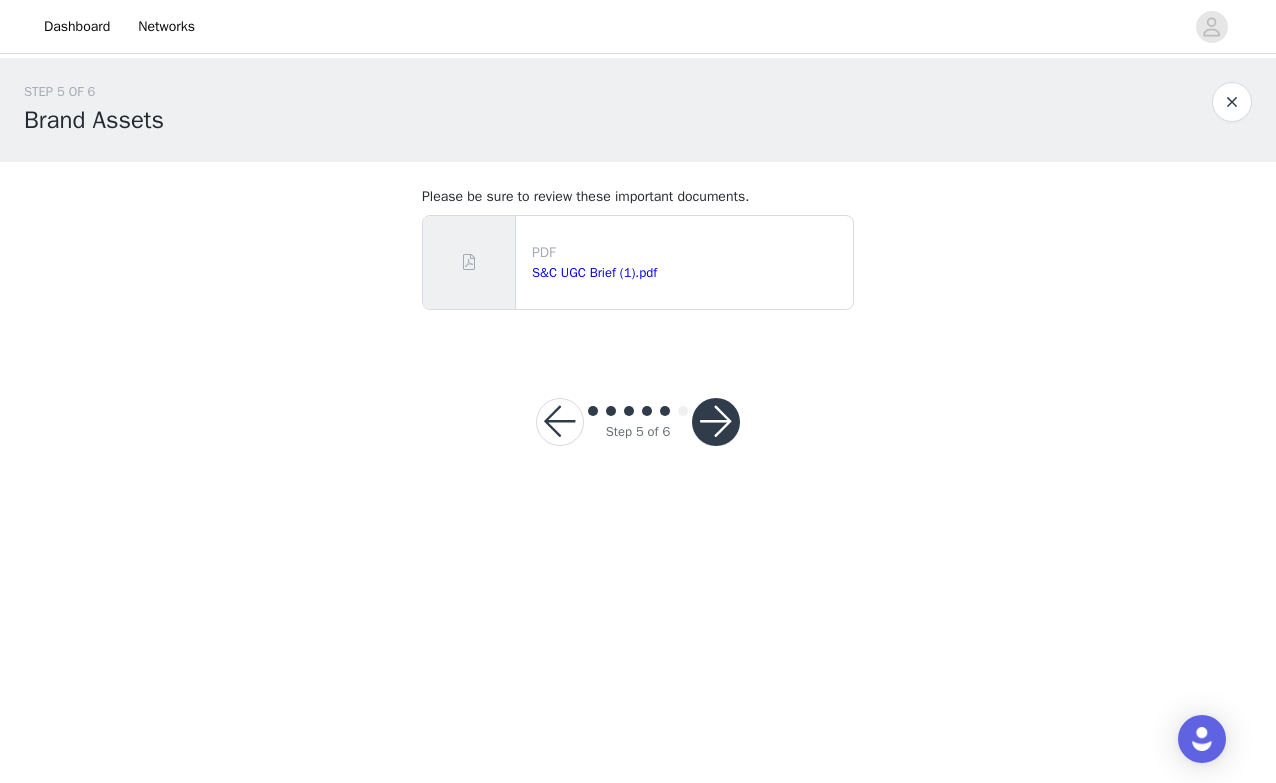 click at bounding box center [716, 422] 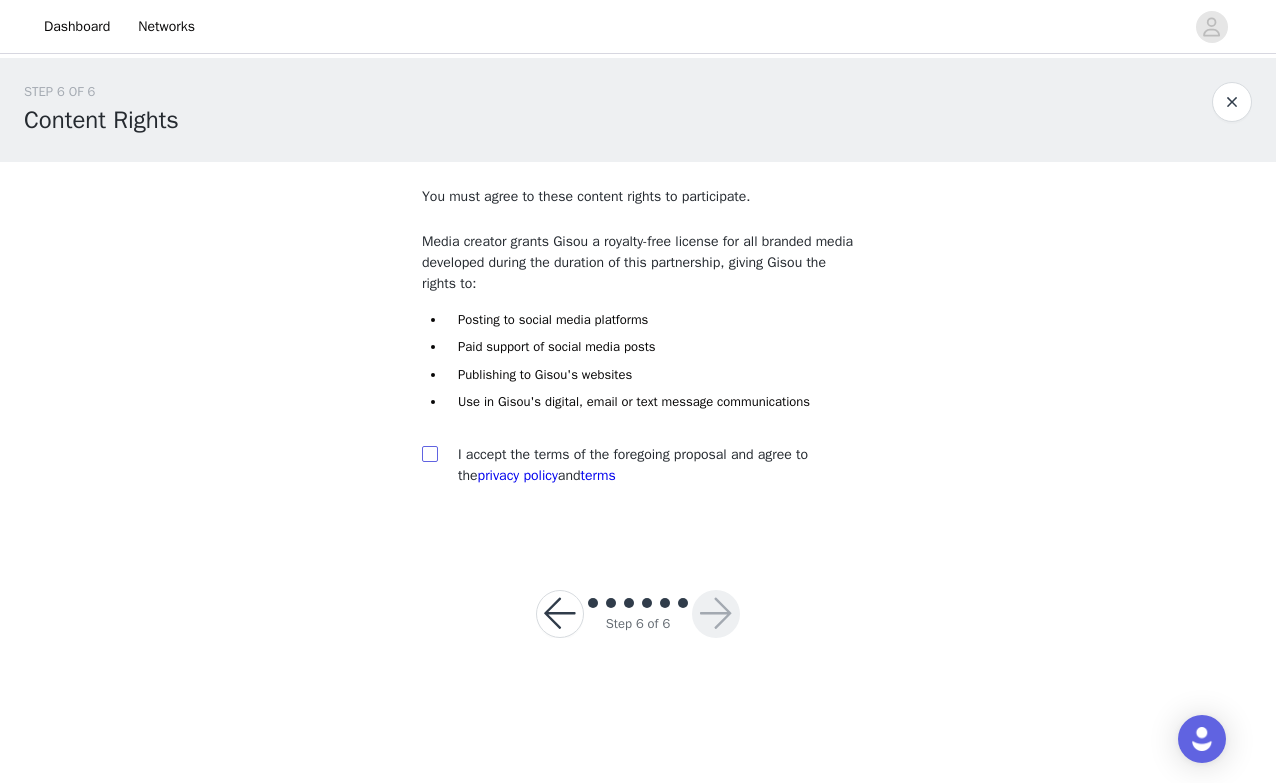 click at bounding box center [429, 453] 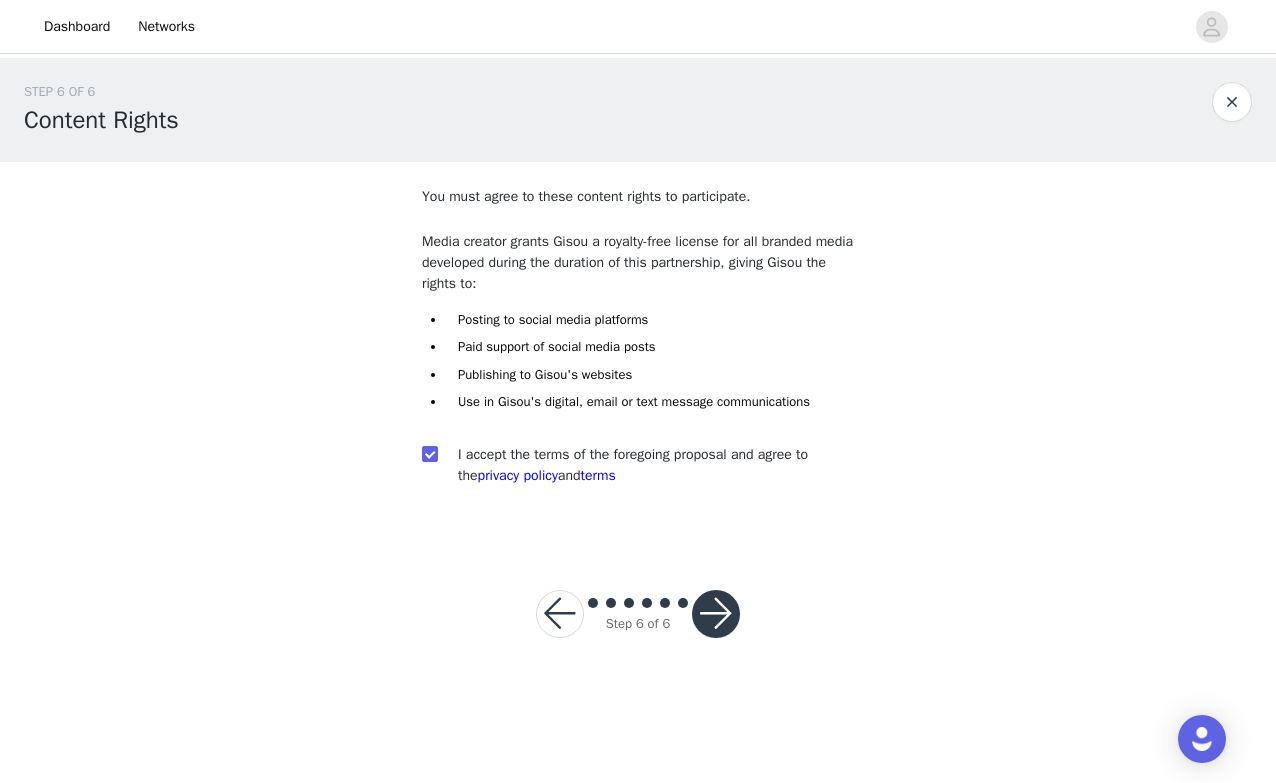 click at bounding box center (716, 614) 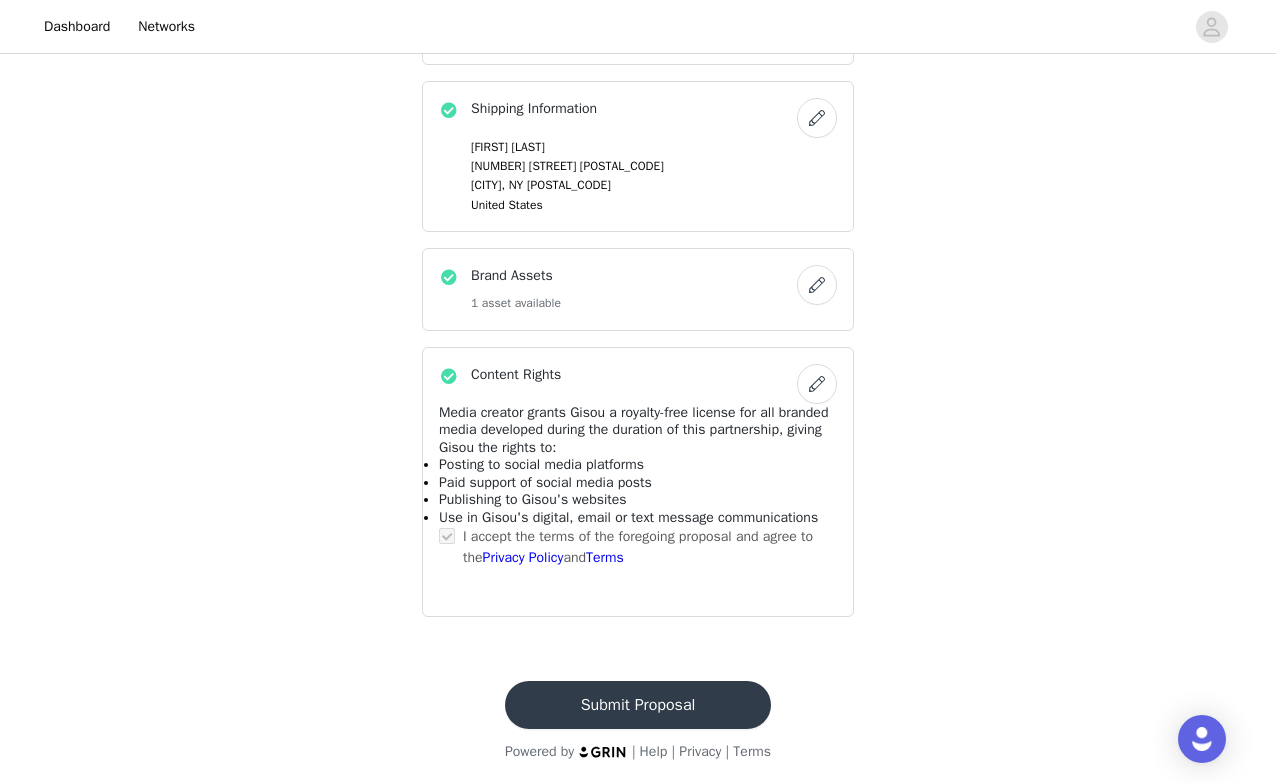 click on "Submit Proposal" at bounding box center [638, 705] 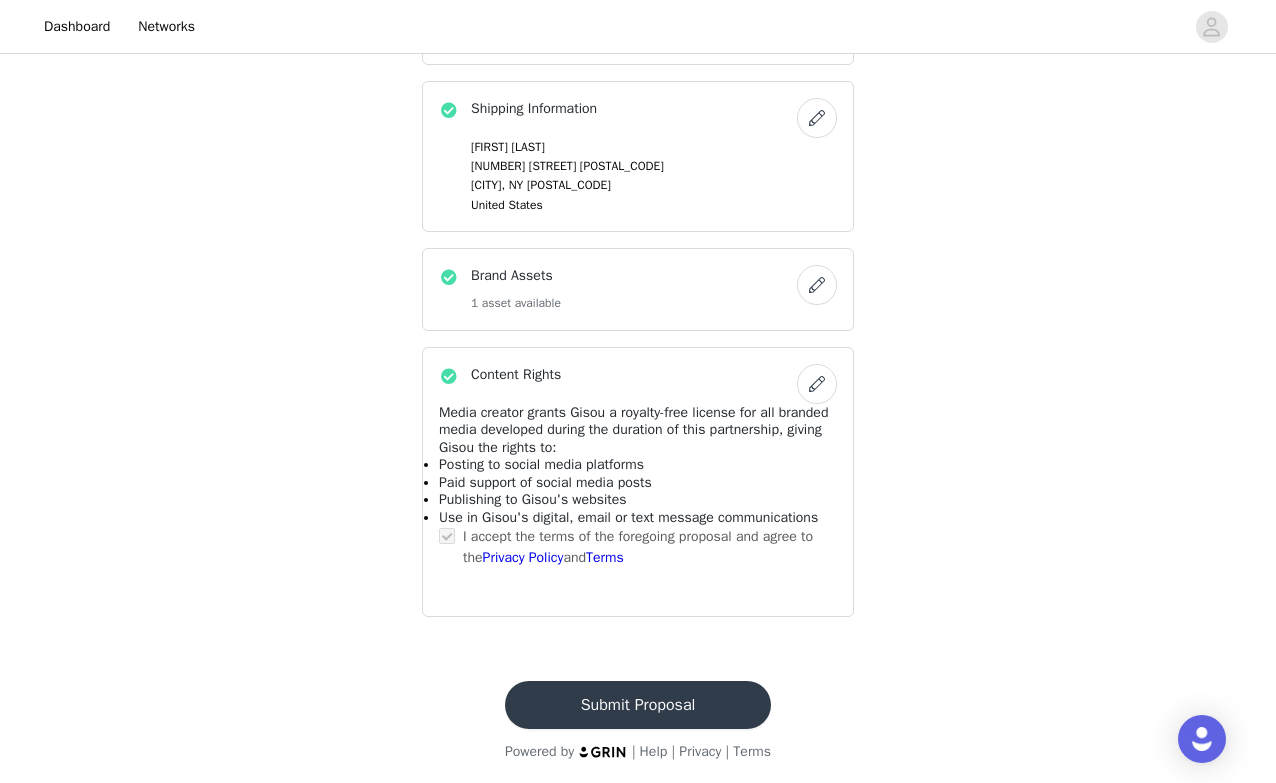 scroll, scrollTop: 0, scrollLeft: 0, axis: both 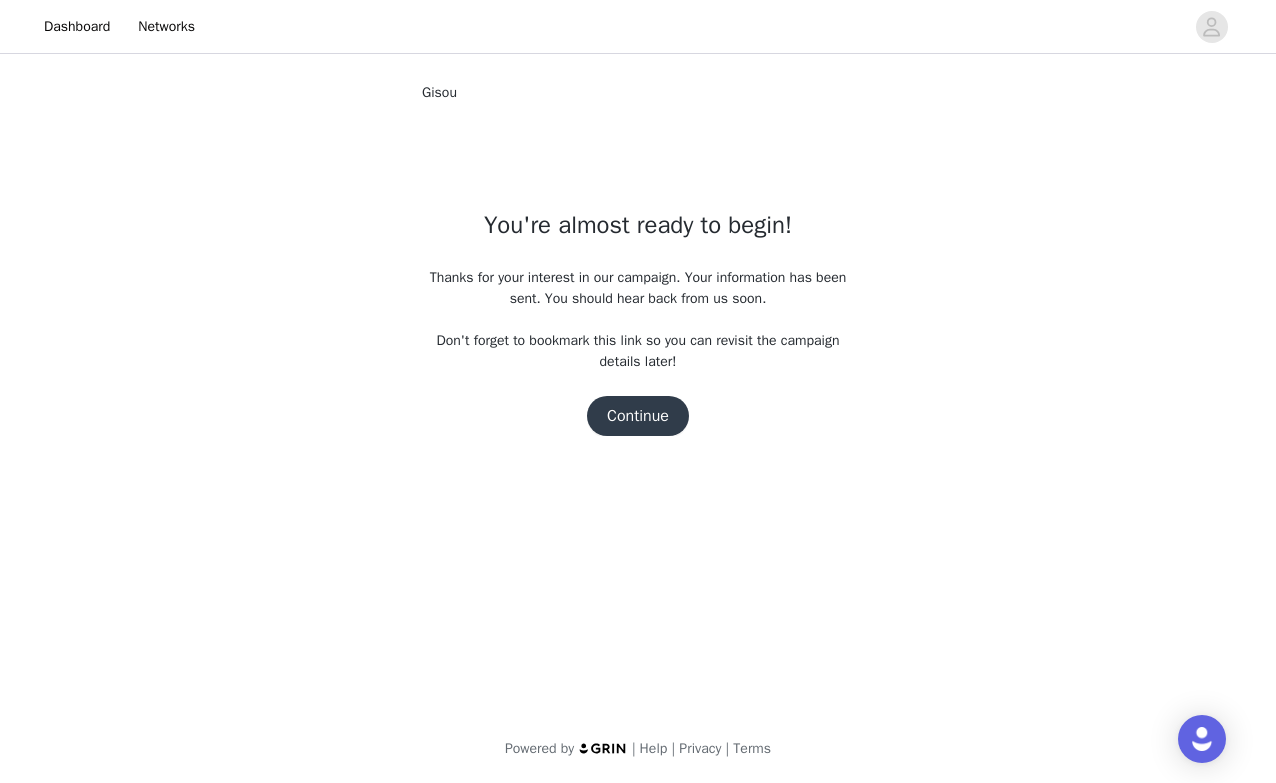 click on "Continue" at bounding box center [638, 416] 